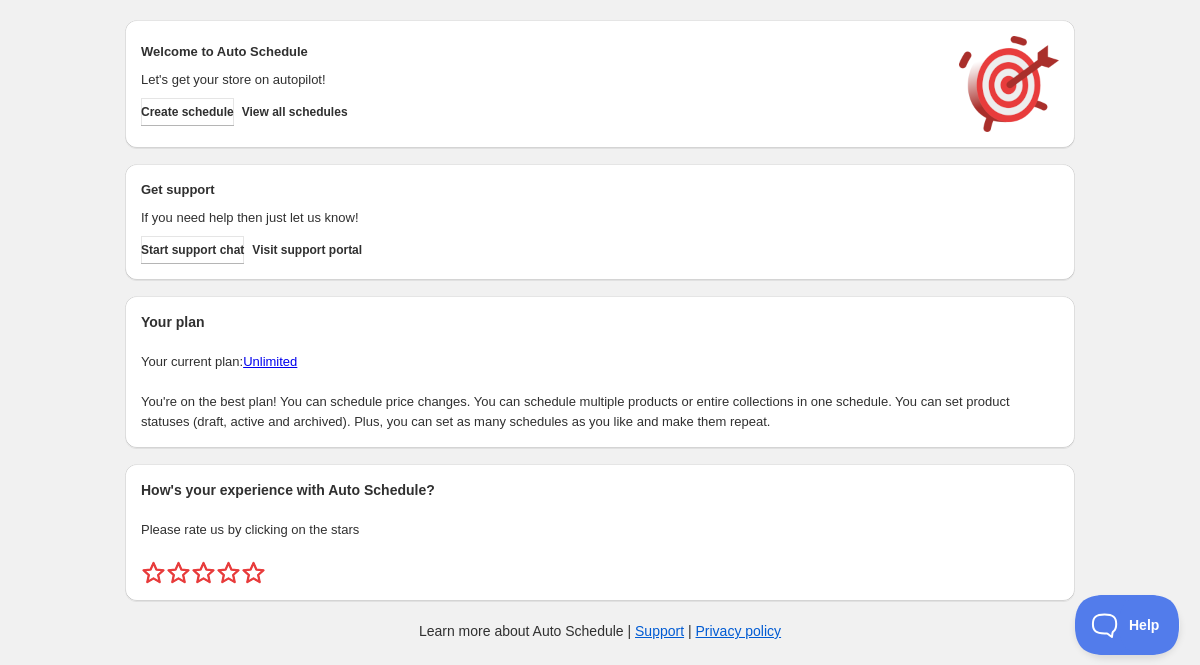 scroll, scrollTop: 0, scrollLeft: 0, axis: both 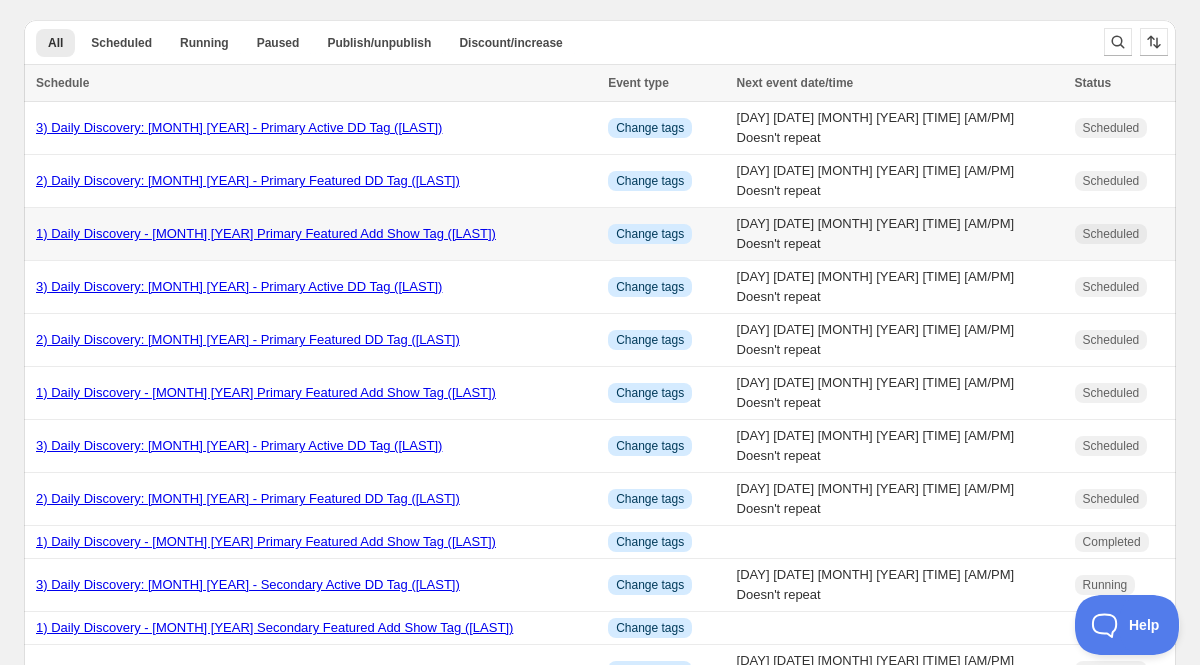 click on "1) Daily Discovery - [MONTH] [YEAR] Primary Featured Add Show Tag ([LAST])" at bounding box center (266, 233) 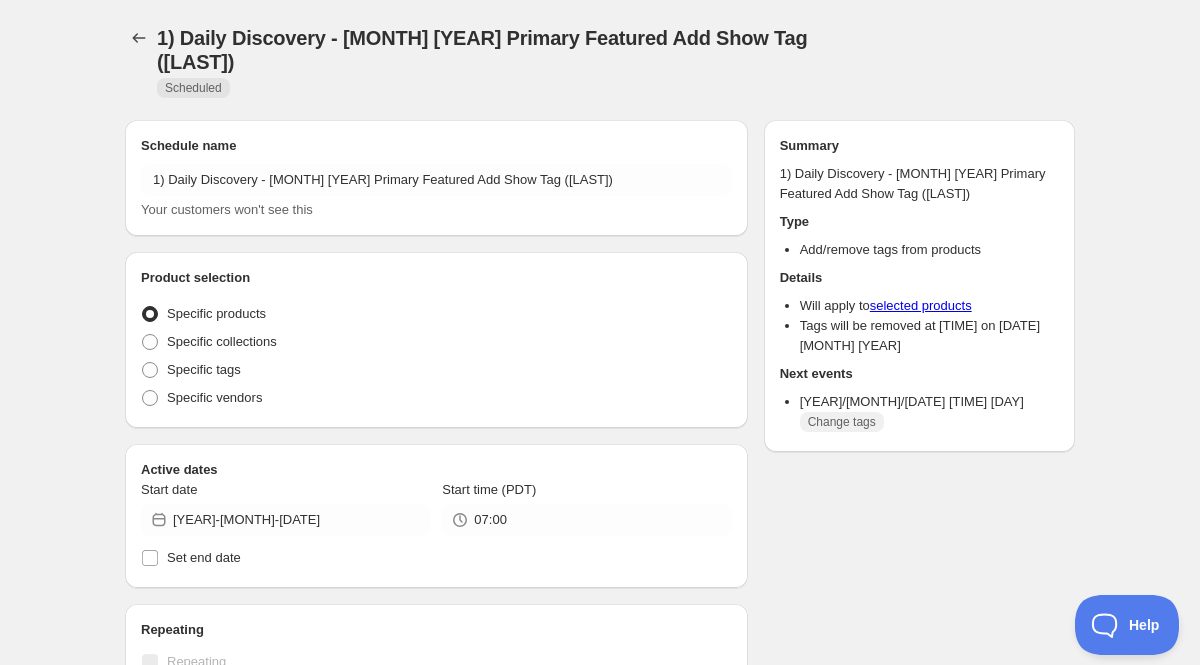 radio on "true" 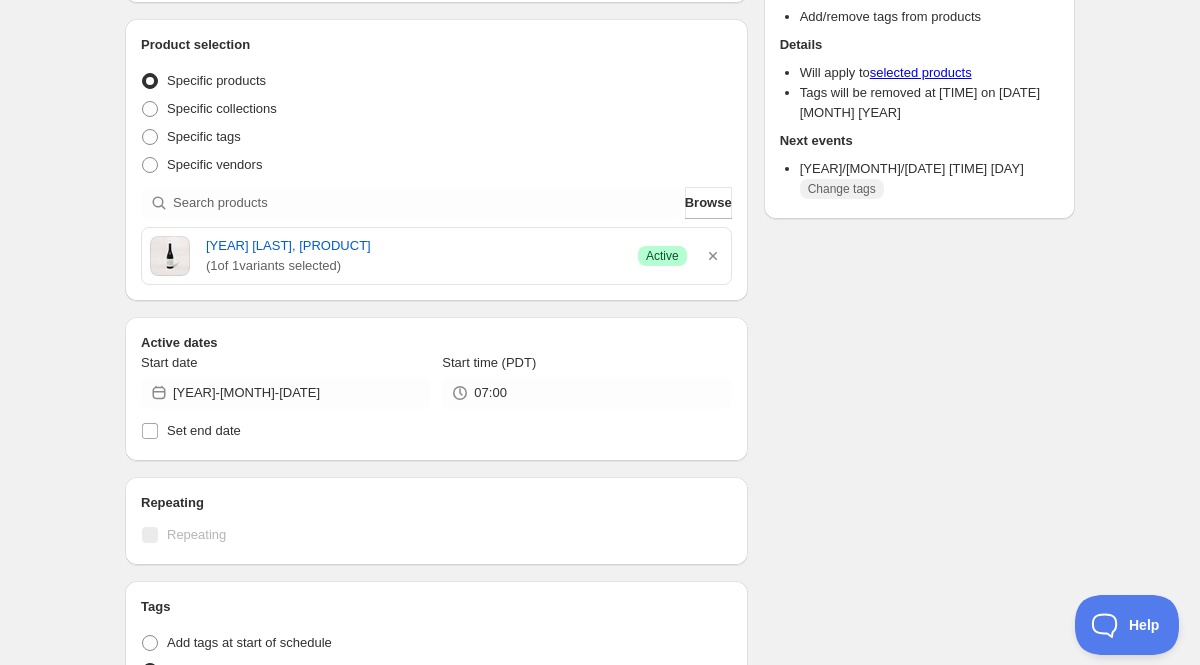 scroll, scrollTop: 0, scrollLeft: 0, axis: both 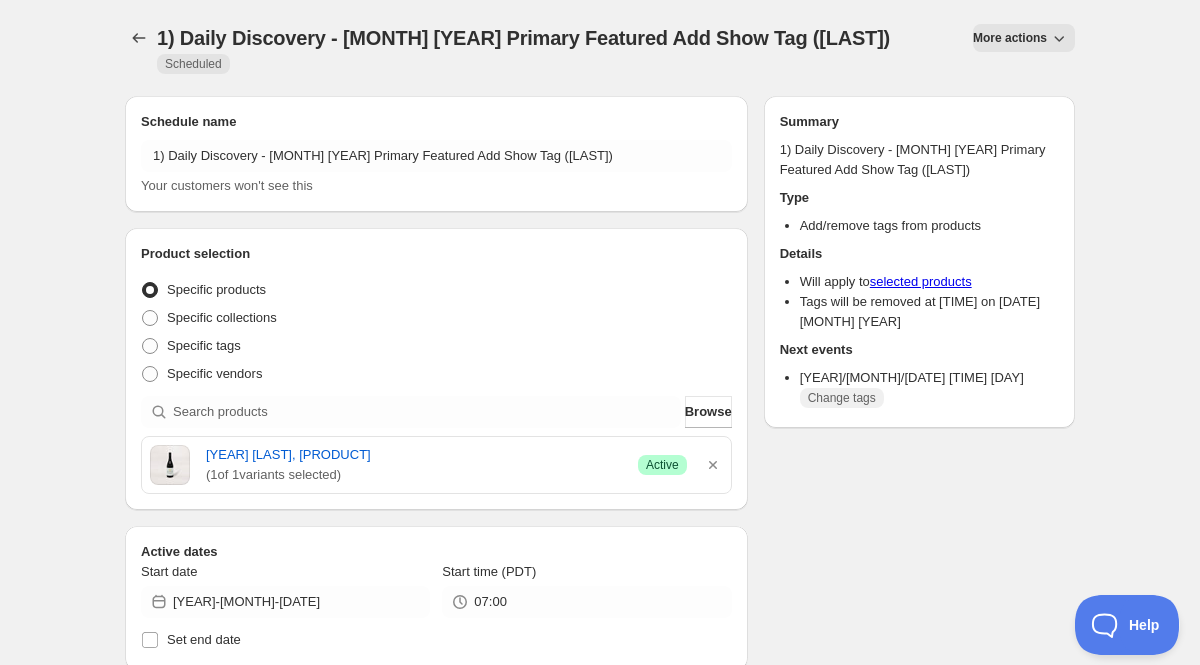 click on "More actions" at bounding box center (1024, 38) 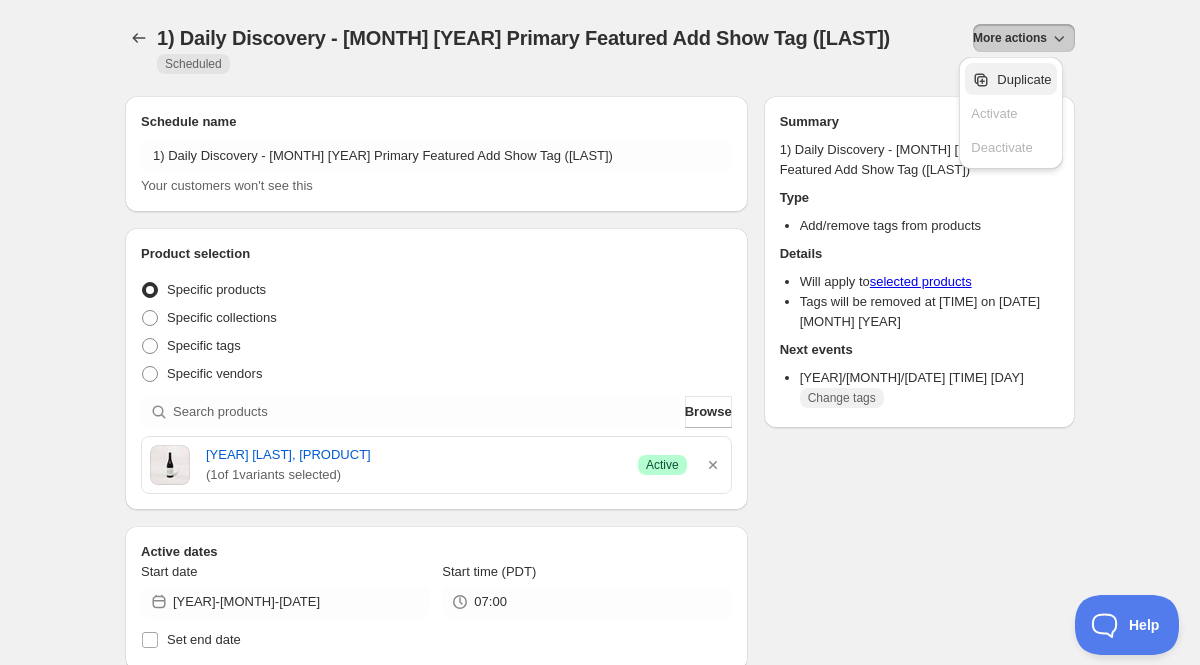 click on "Duplicate" at bounding box center [1024, 79] 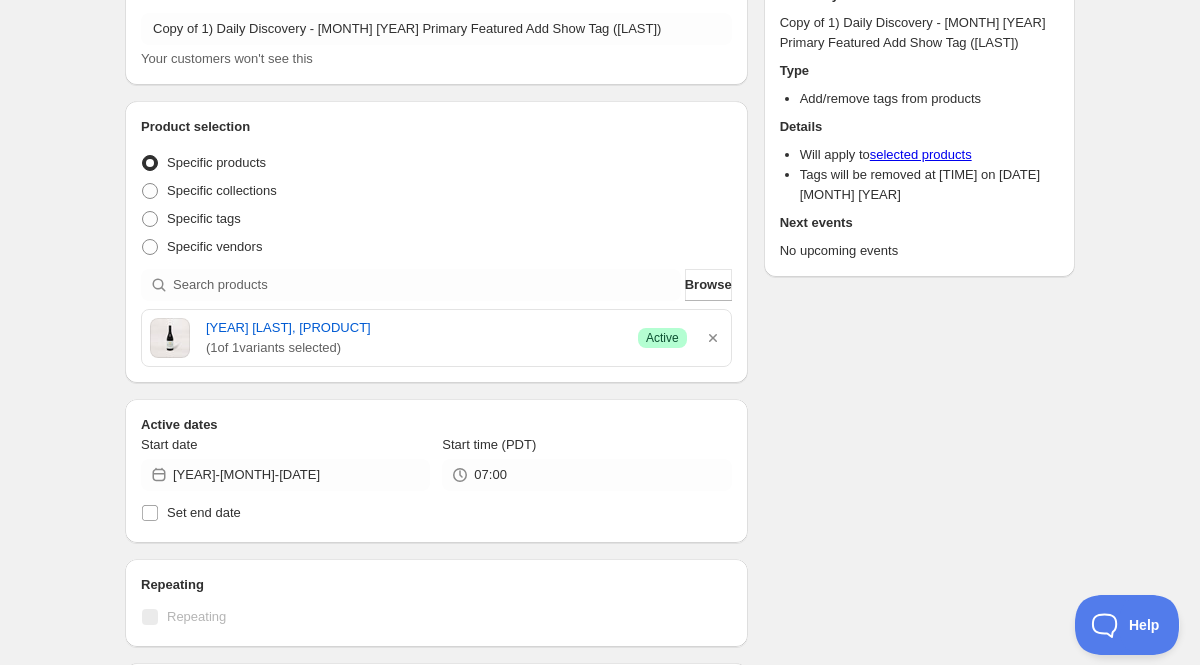scroll, scrollTop: 28, scrollLeft: 0, axis: vertical 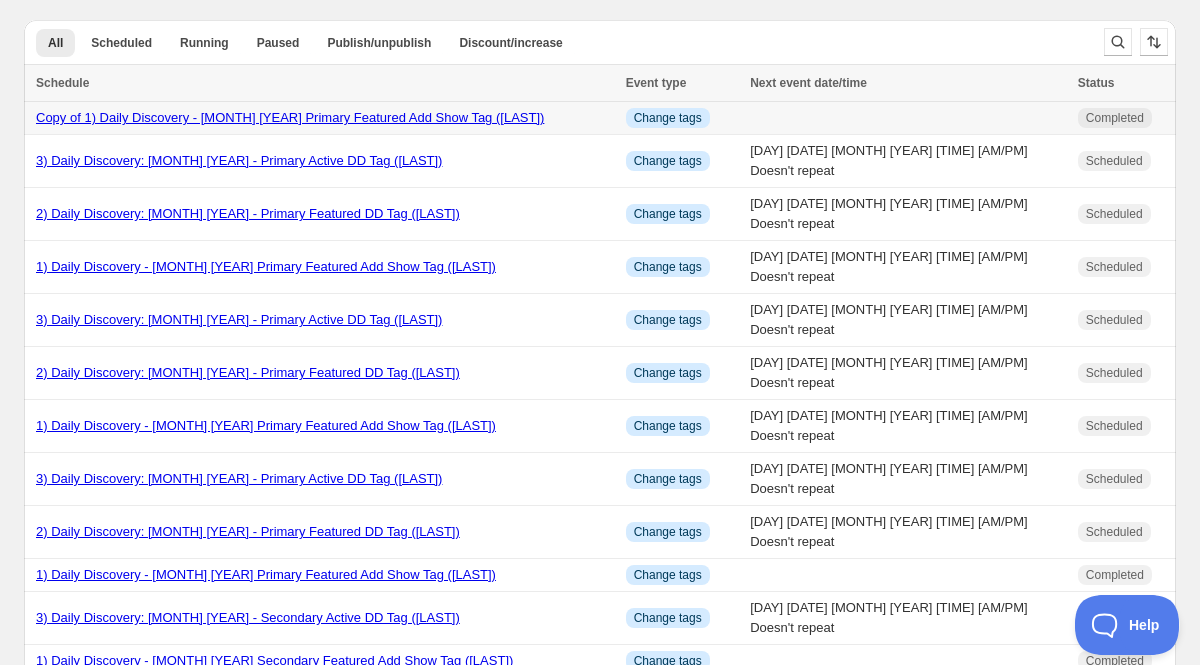 click on "Copy of 1) Daily Discovery - [MONTH] [YEAR] Primary Featured Add Show Tag ([LAST])" at bounding box center (290, 117) 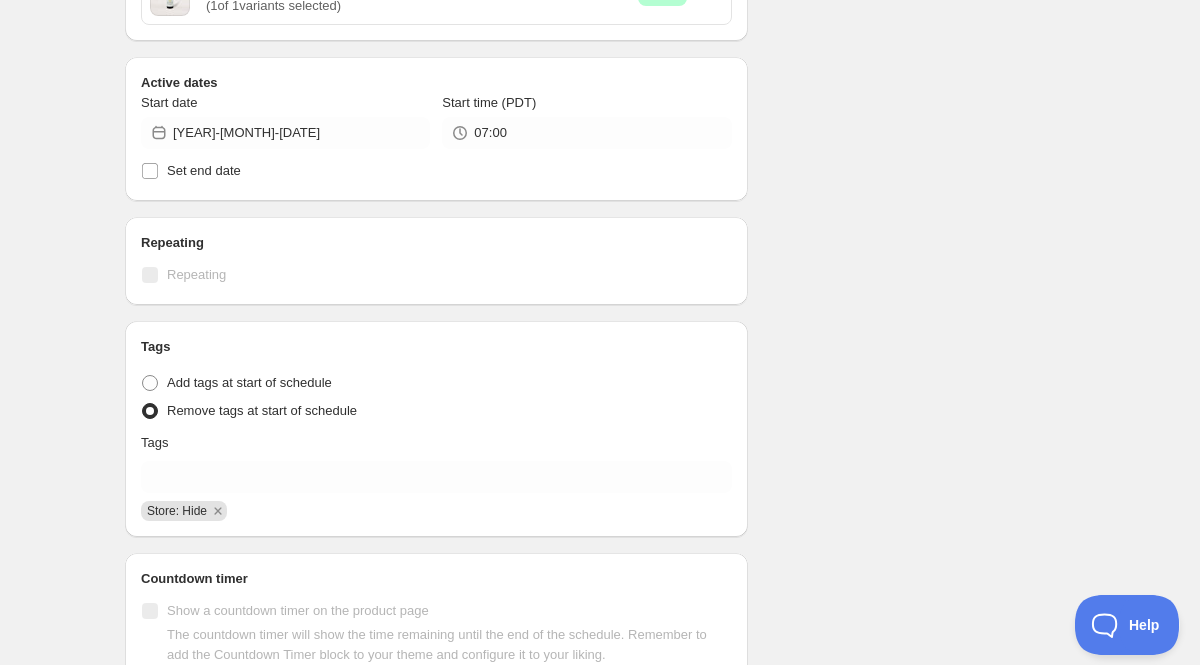 scroll, scrollTop: 603, scrollLeft: 0, axis: vertical 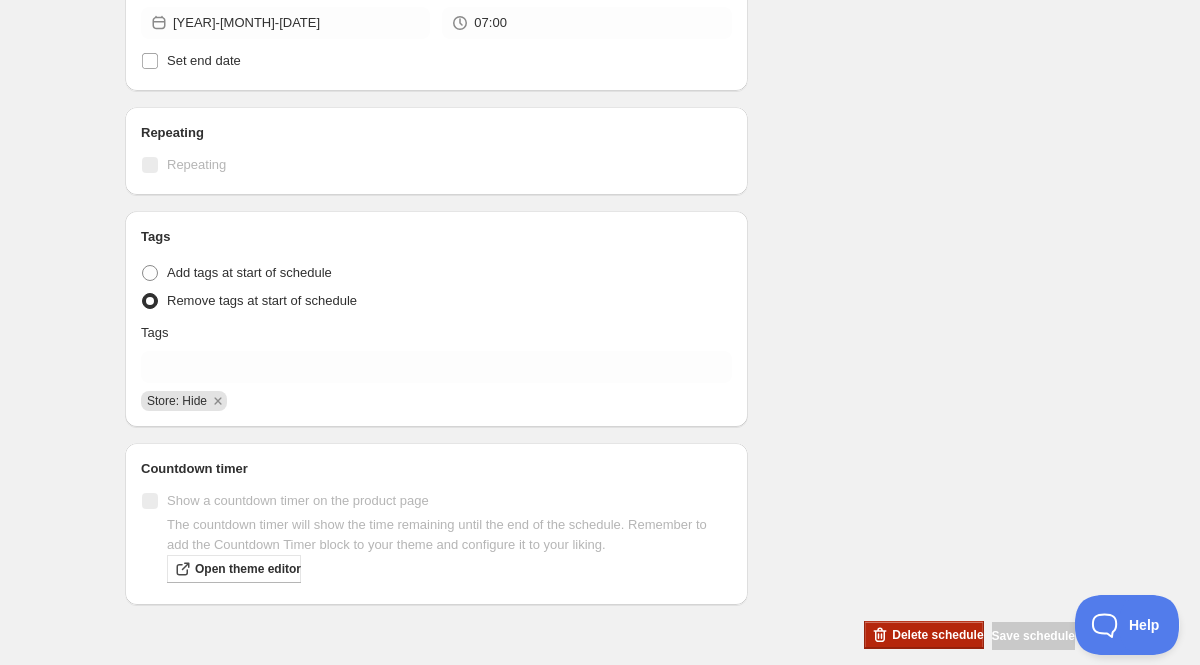 click on "Delete schedule" at bounding box center [937, 635] 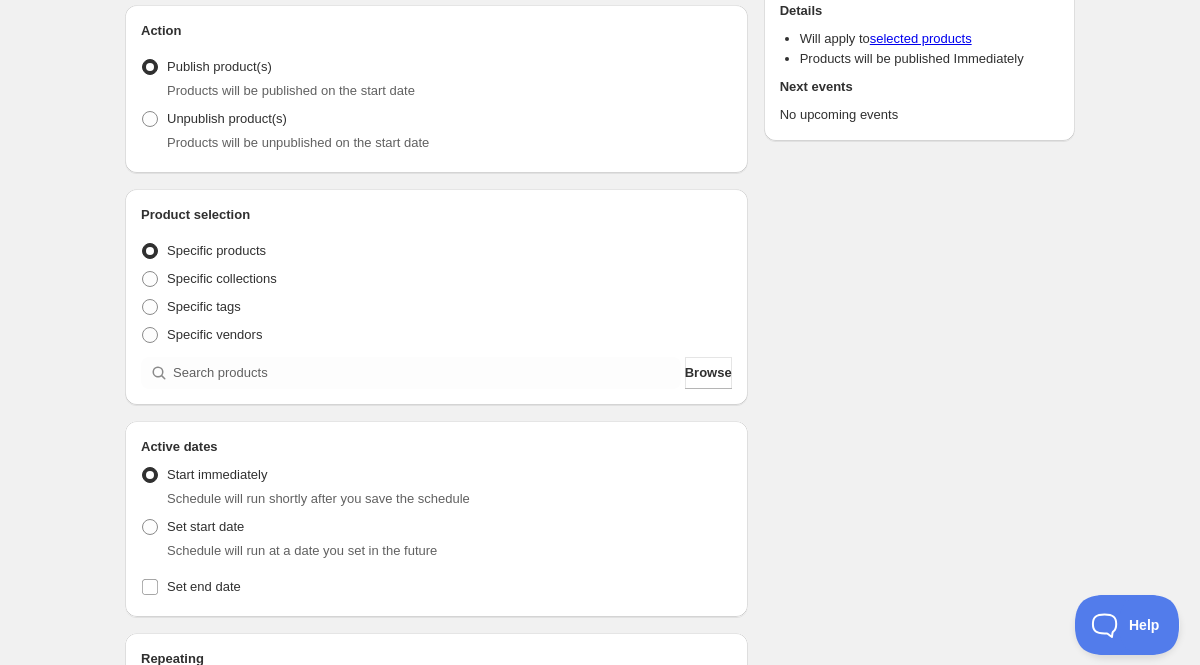 scroll, scrollTop: 205, scrollLeft: 0, axis: vertical 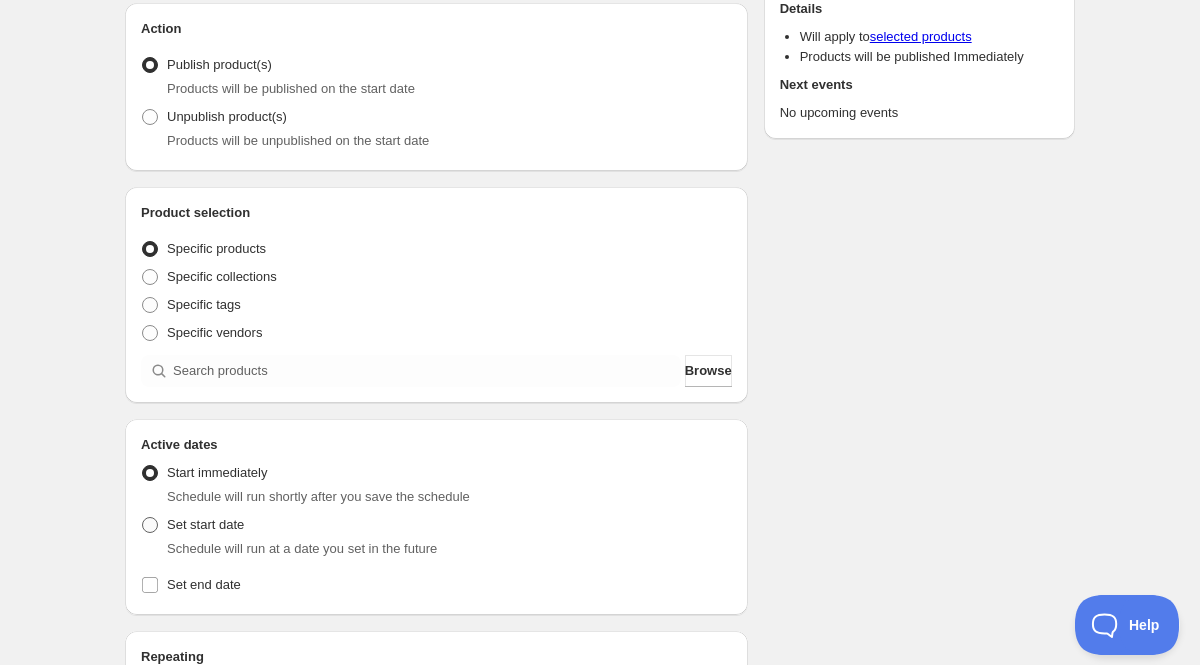 click at bounding box center (150, 525) 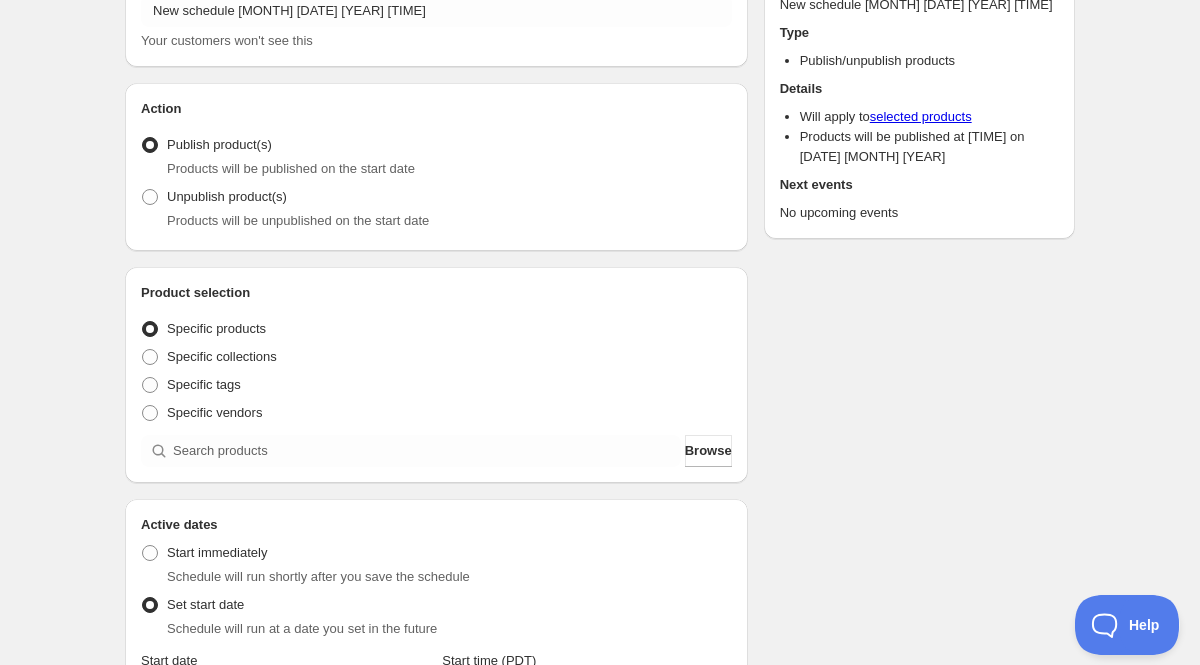 scroll, scrollTop: 0, scrollLeft: 0, axis: both 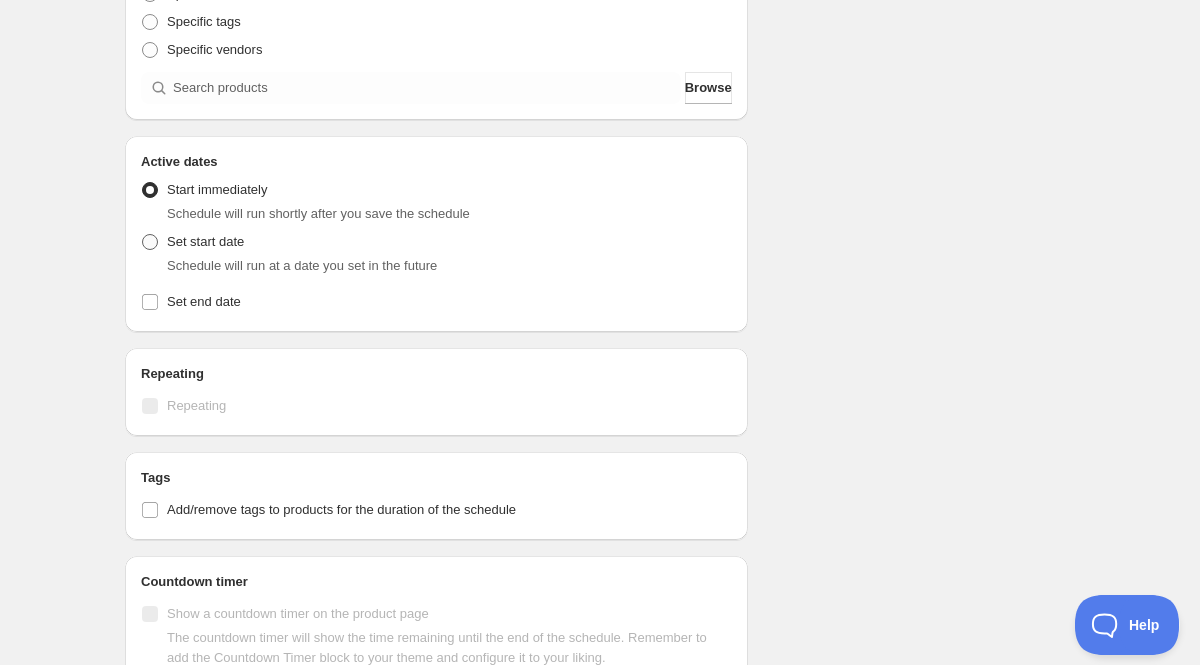 click on "Set start date" at bounding box center (205, 241) 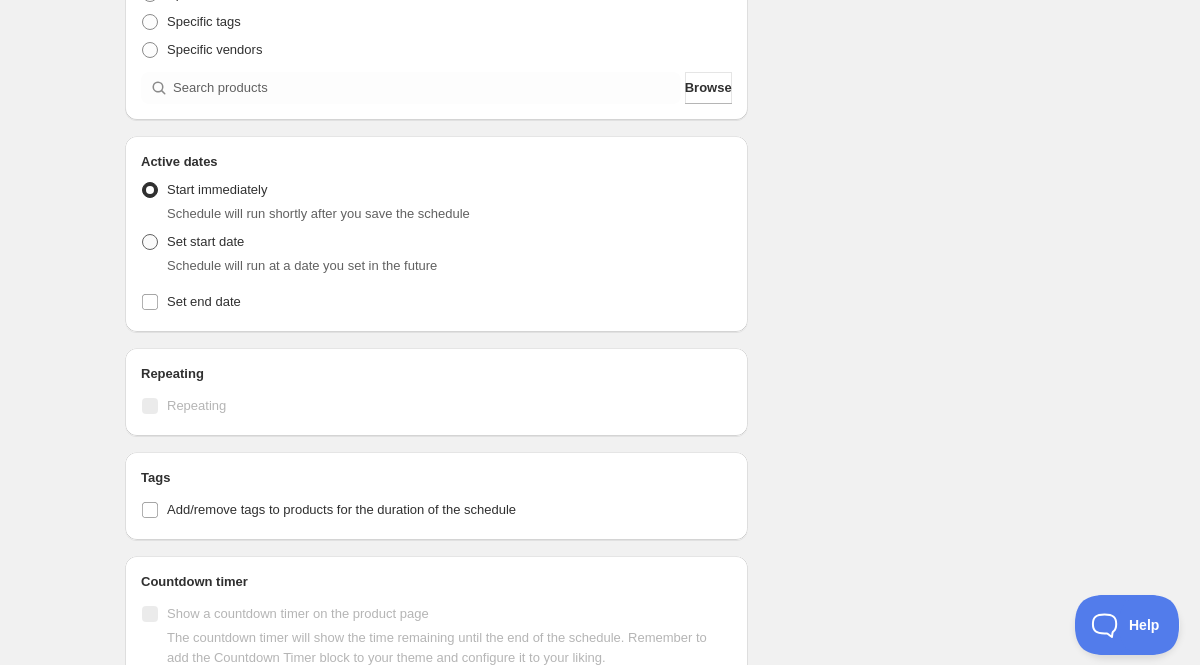 radio on "true" 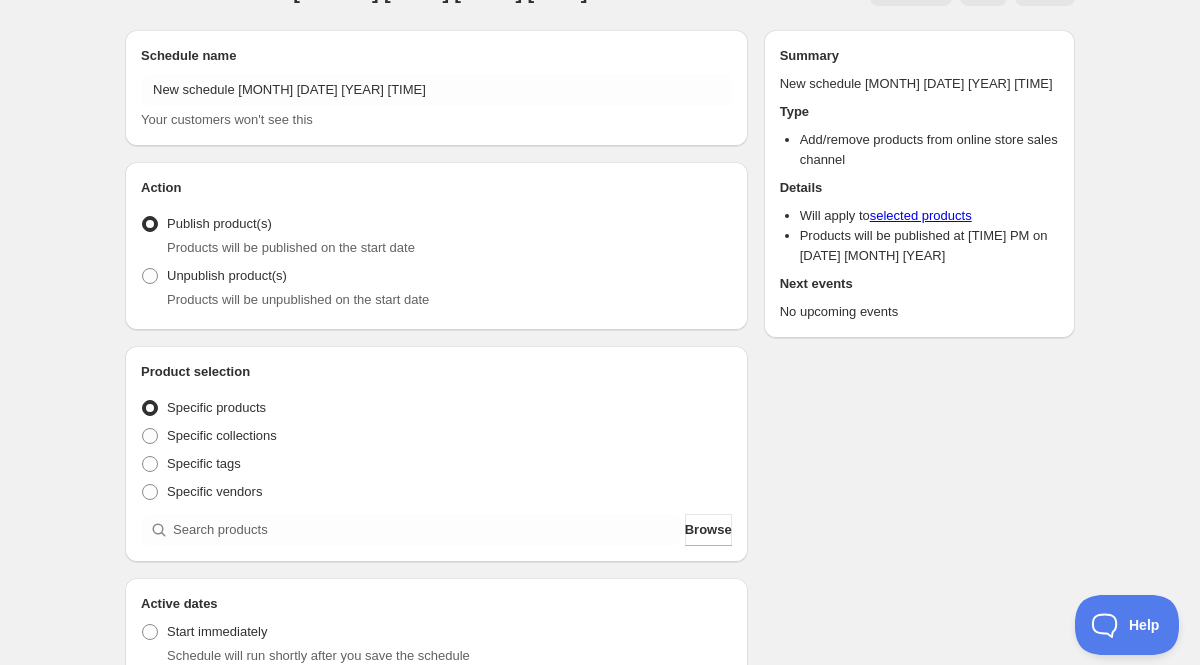 scroll, scrollTop: 0, scrollLeft: 0, axis: both 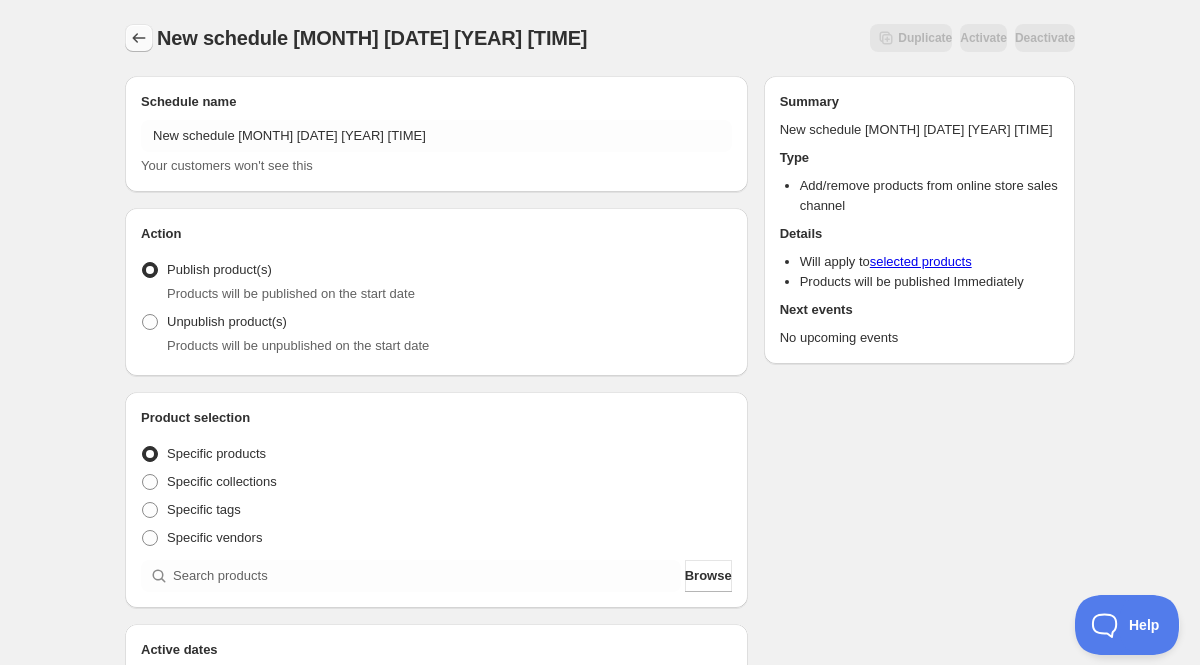 click 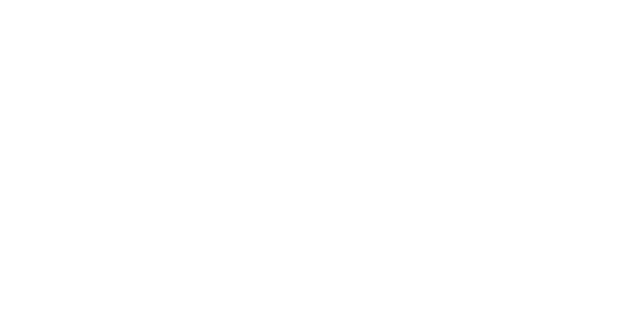 scroll, scrollTop: 0, scrollLeft: 0, axis: both 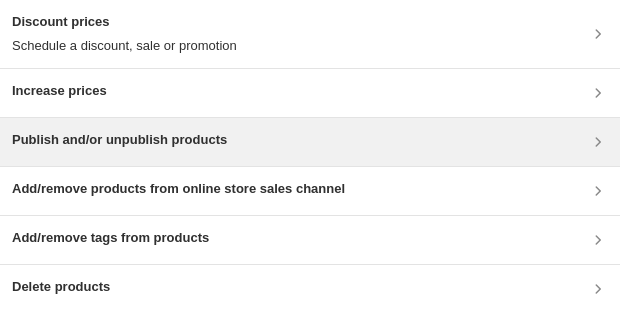 click on "Publish and/or unpublish products" at bounding box center [310, 142] 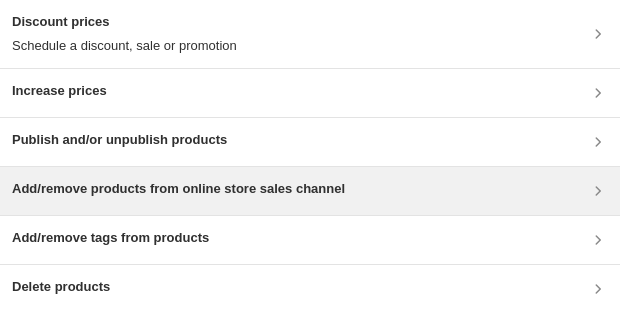 click on "Add/remove products from online store sales channel" at bounding box center [310, 191] 